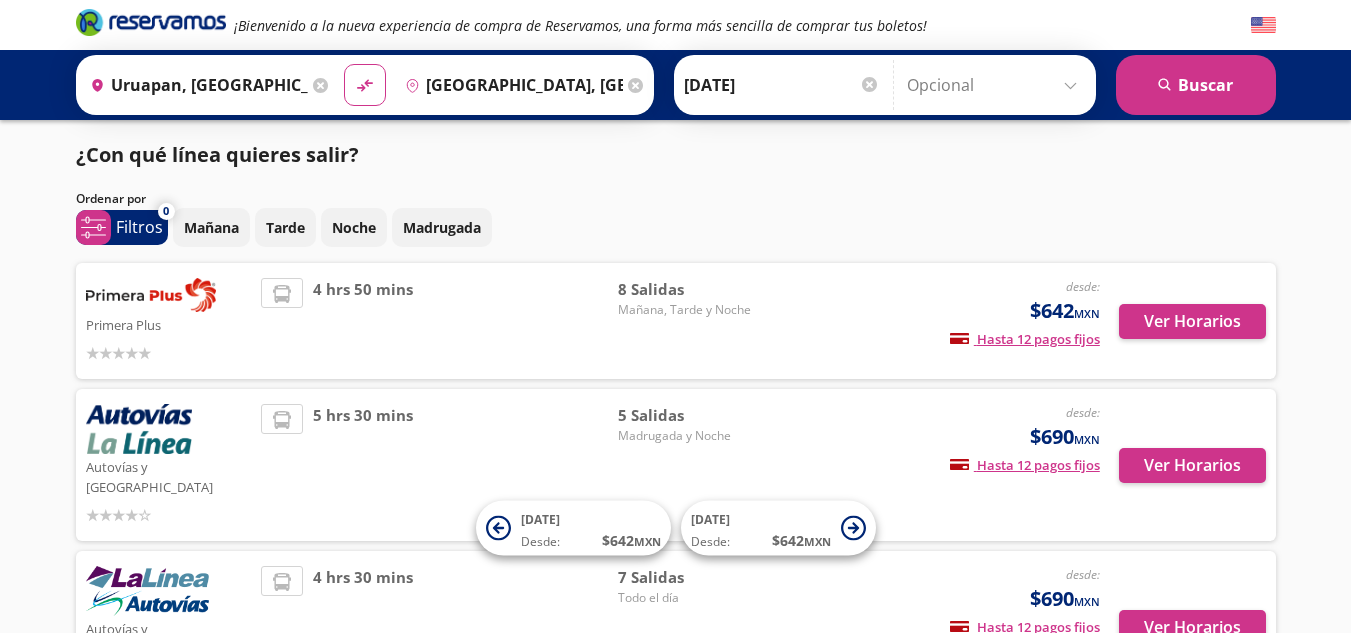 scroll, scrollTop: 0, scrollLeft: 0, axis: both 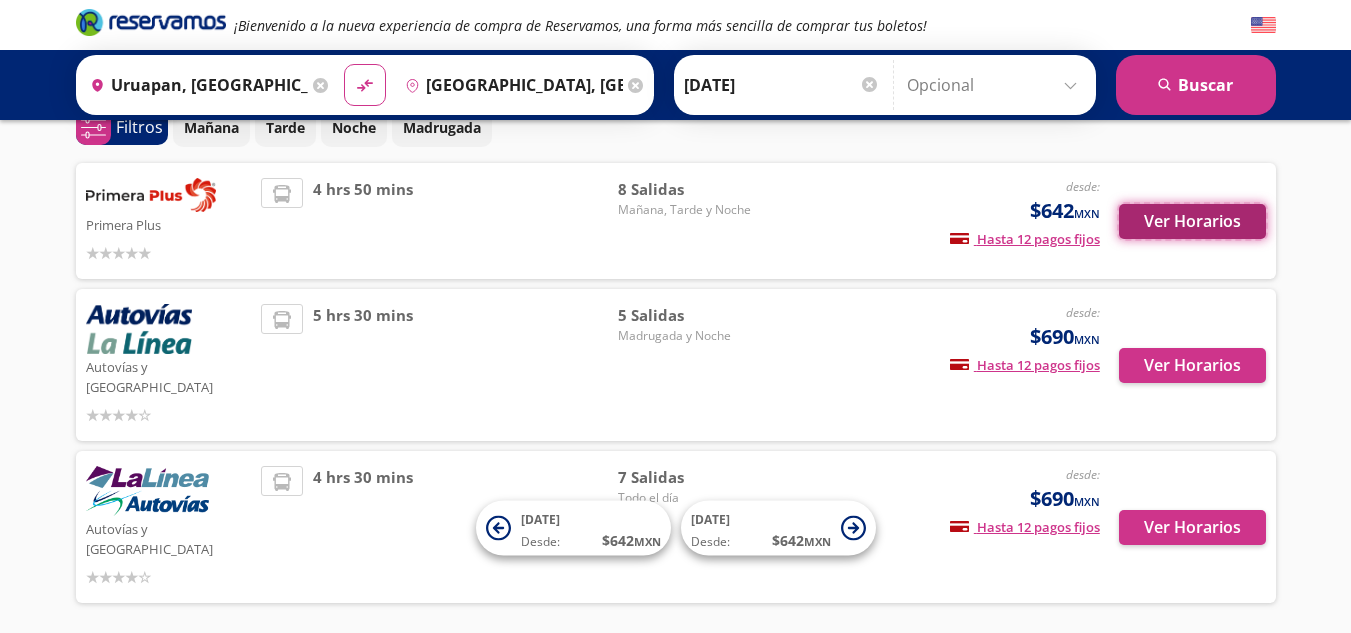 click on "Ver Horarios" at bounding box center (1192, 221) 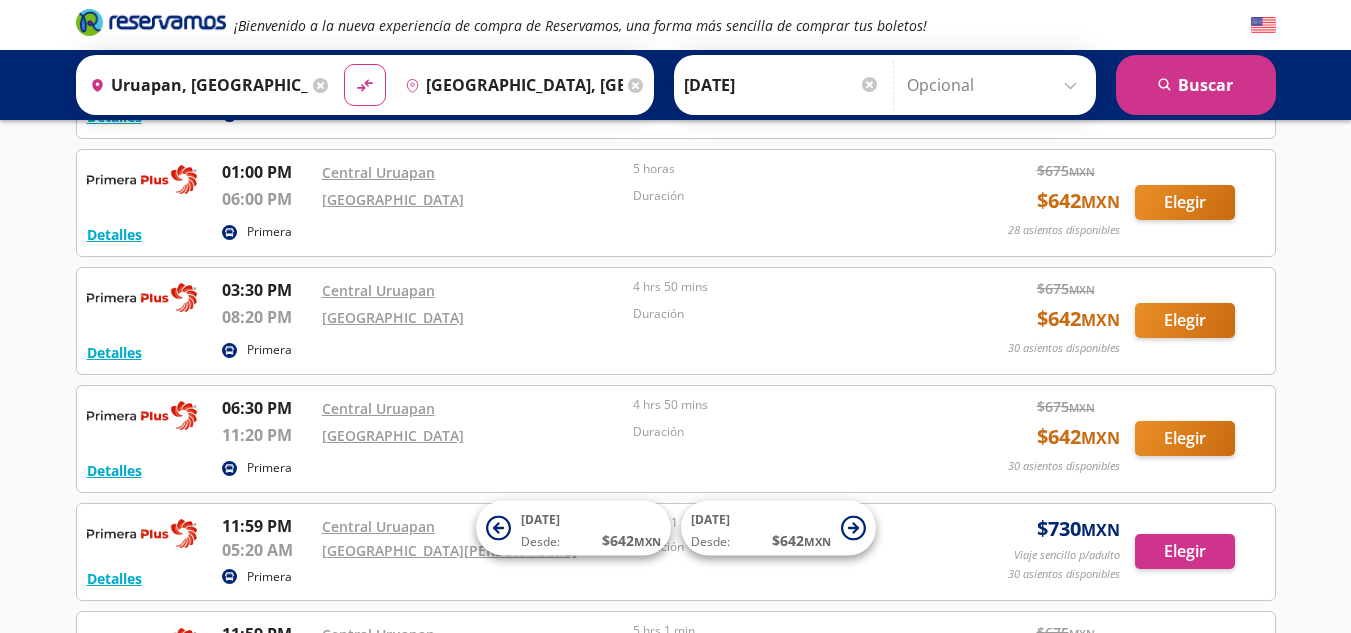 scroll, scrollTop: 399, scrollLeft: 0, axis: vertical 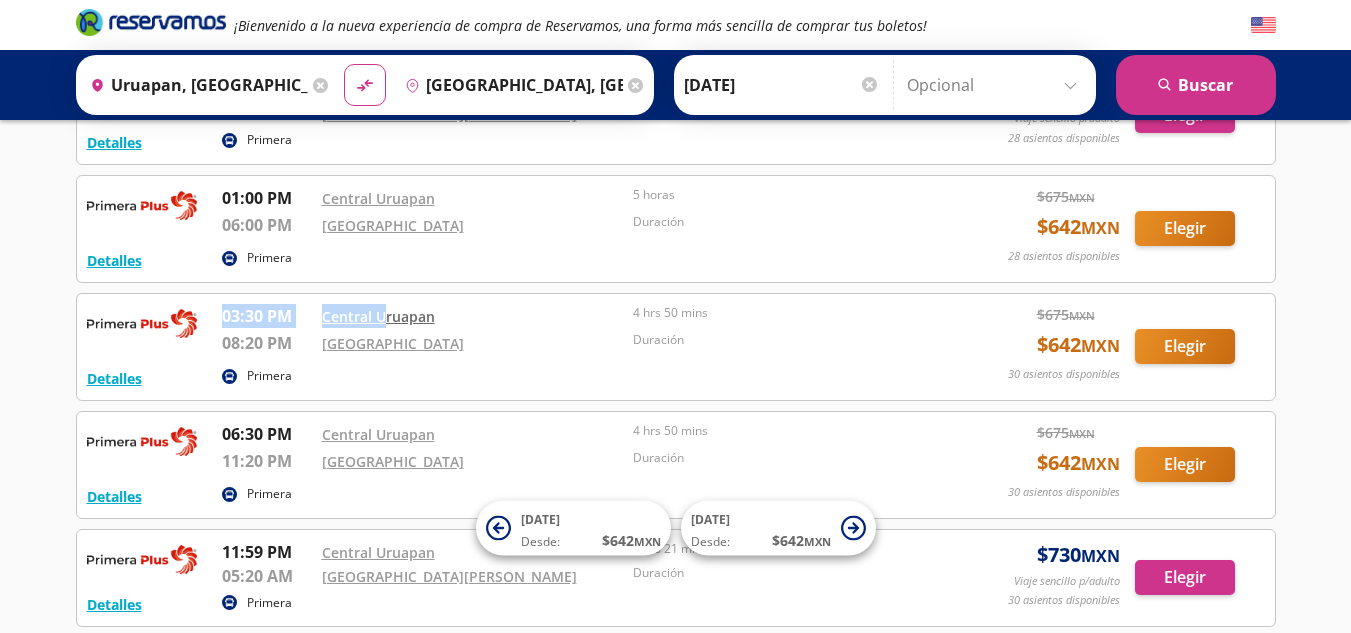 drag, startPoint x: 225, startPoint y: 311, endPoint x: 384, endPoint y: 321, distance: 159.31415 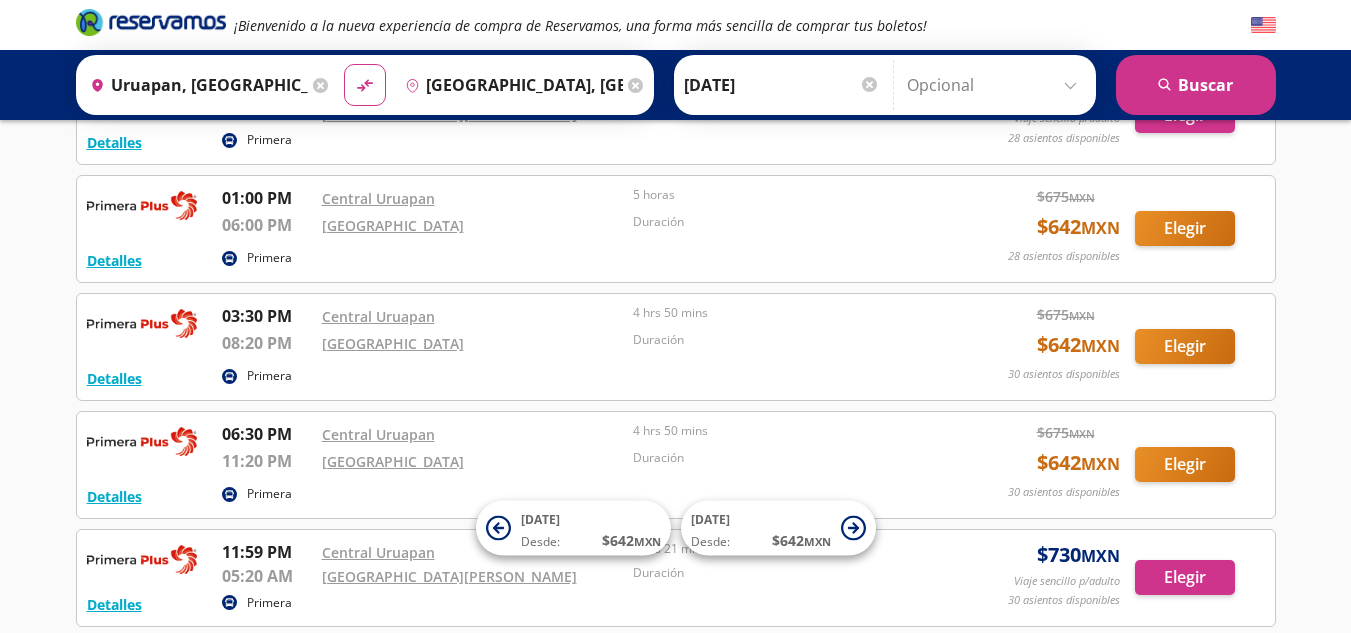 click on "Central Uruapan" at bounding box center (473, 316) 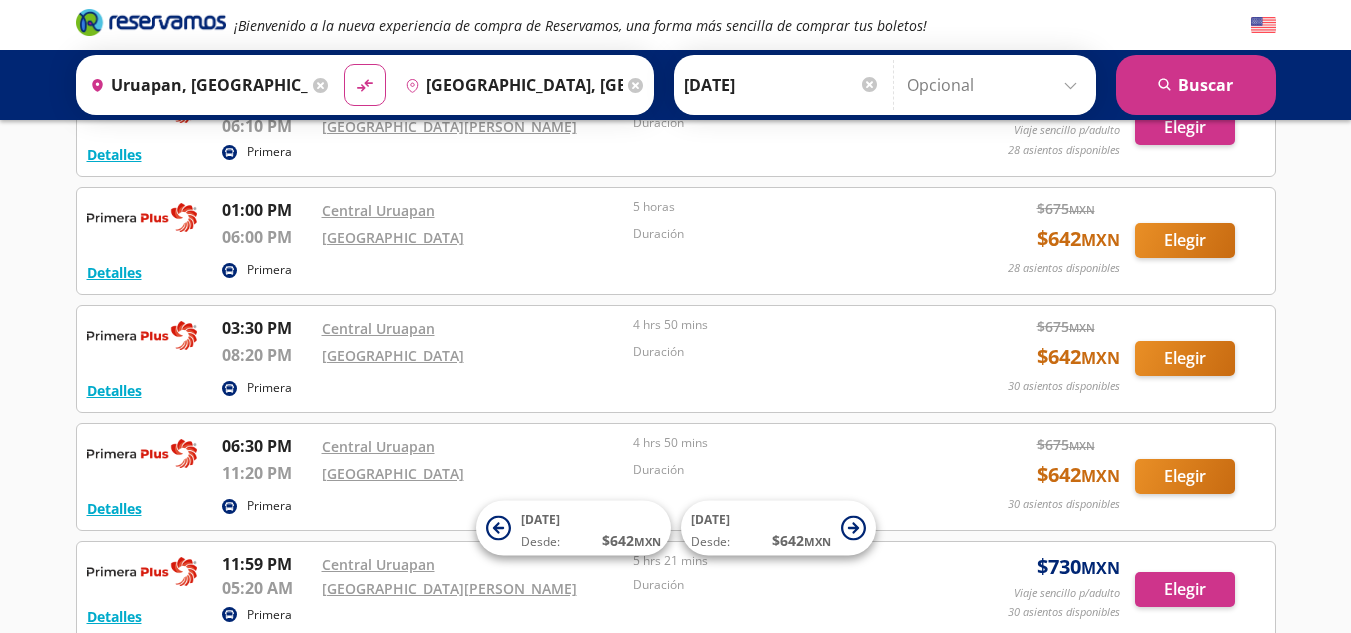 scroll, scrollTop: 299, scrollLeft: 0, axis: vertical 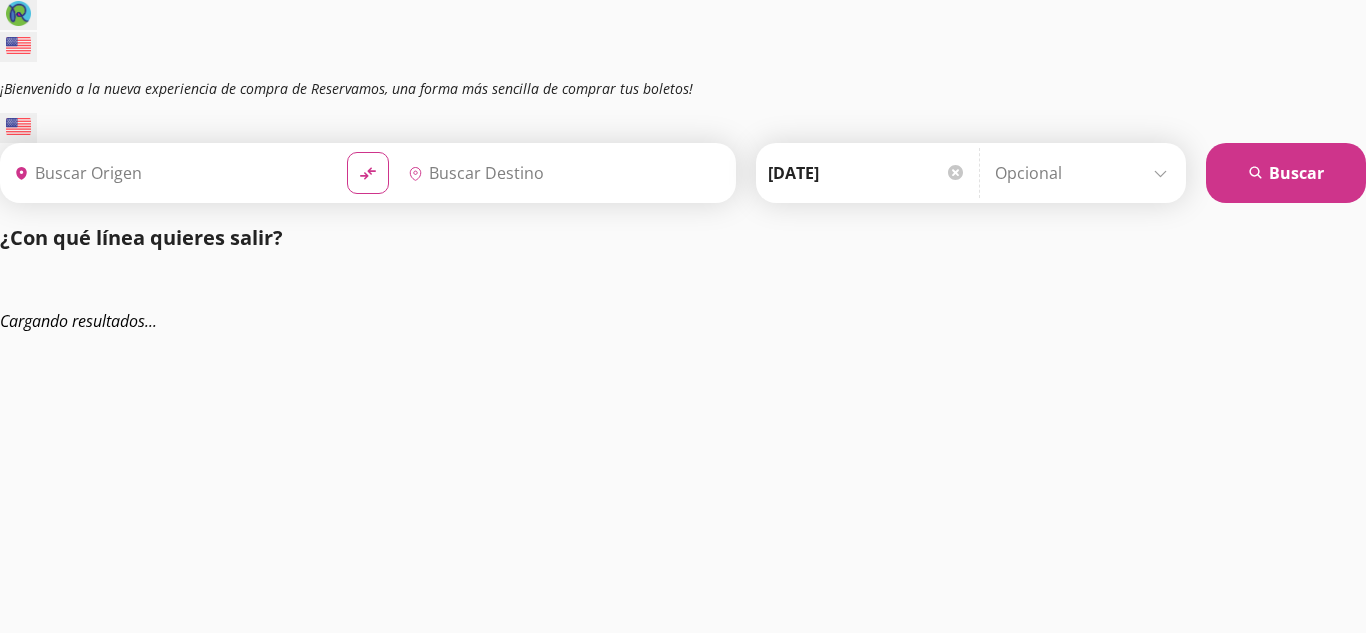 type on "[GEOGRAPHIC_DATA], [GEOGRAPHIC_DATA]" 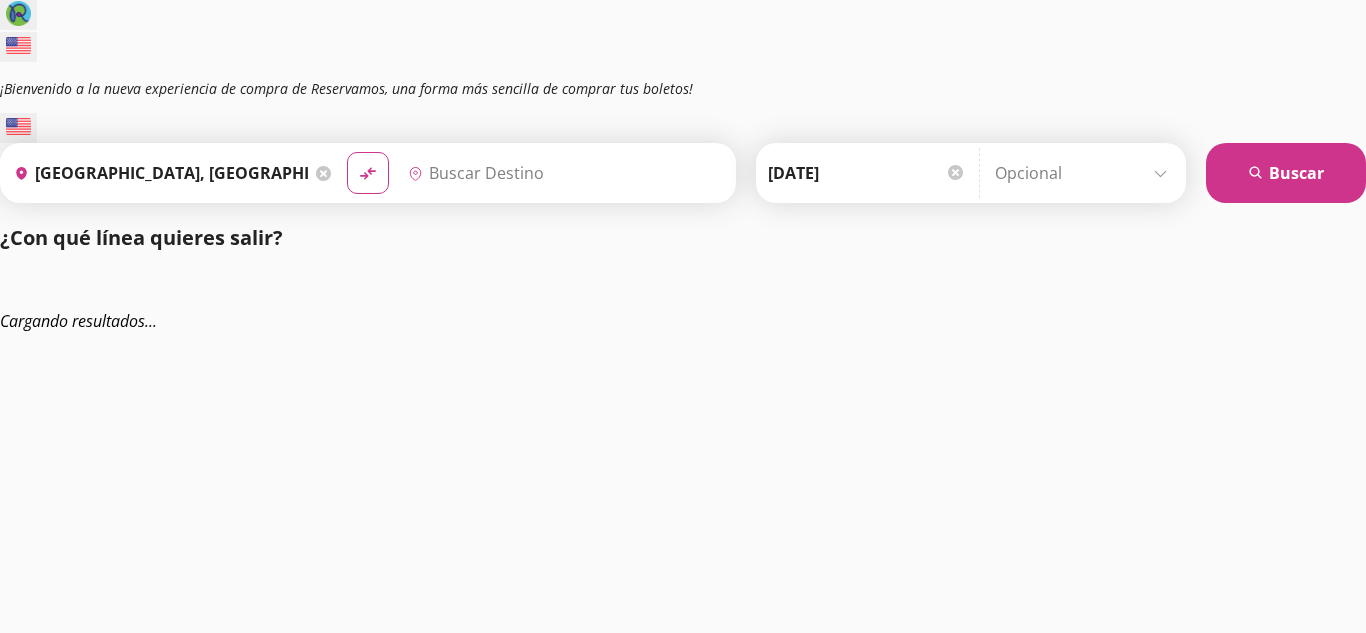 type on "Tepic, Nayarit" 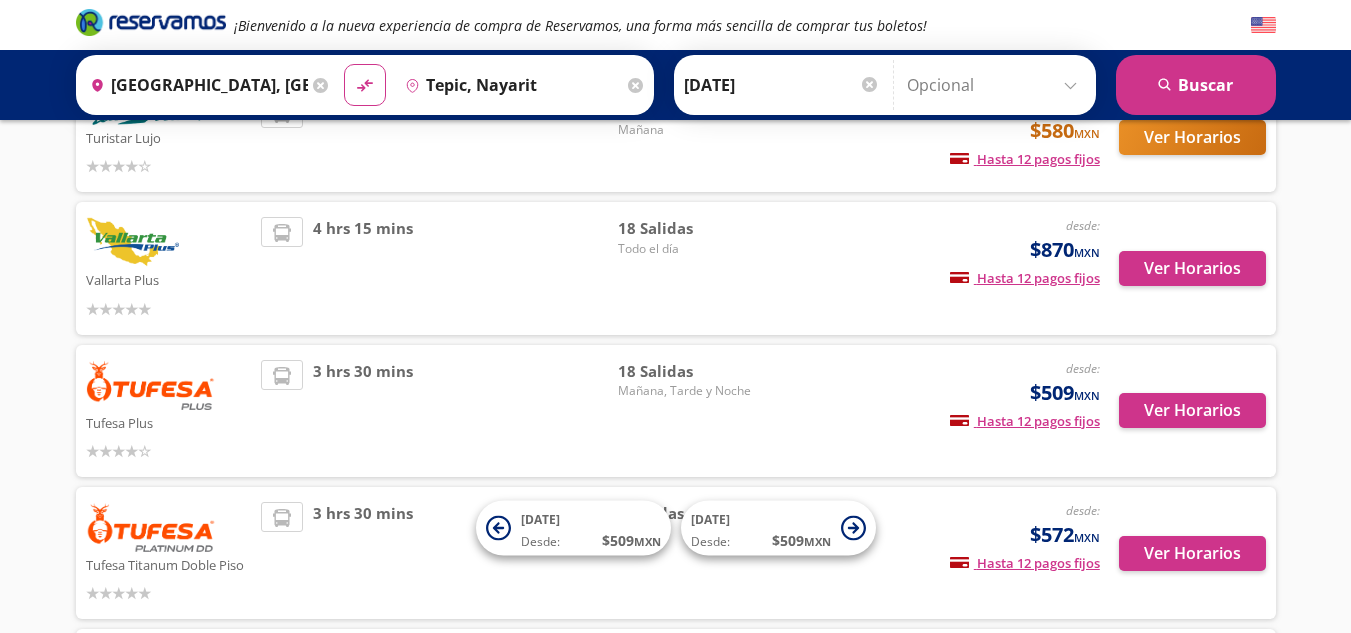 scroll, scrollTop: 80, scrollLeft: 0, axis: vertical 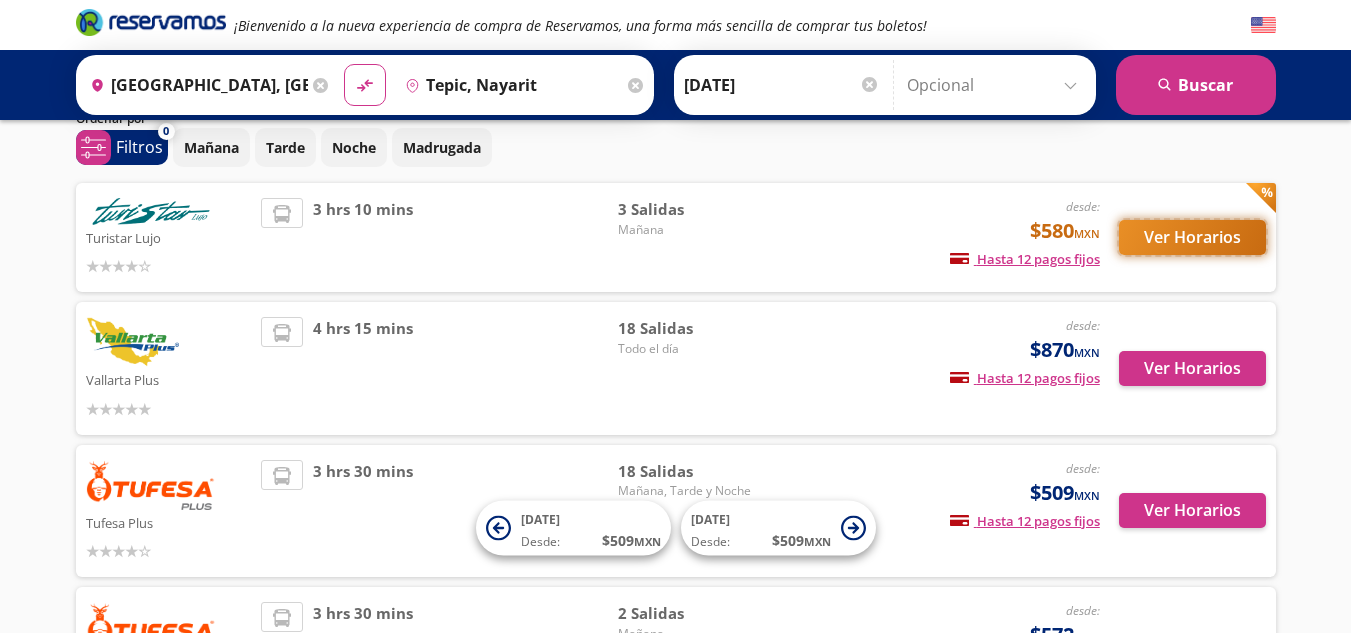 click on "Ver Horarios" at bounding box center [1192, 237] 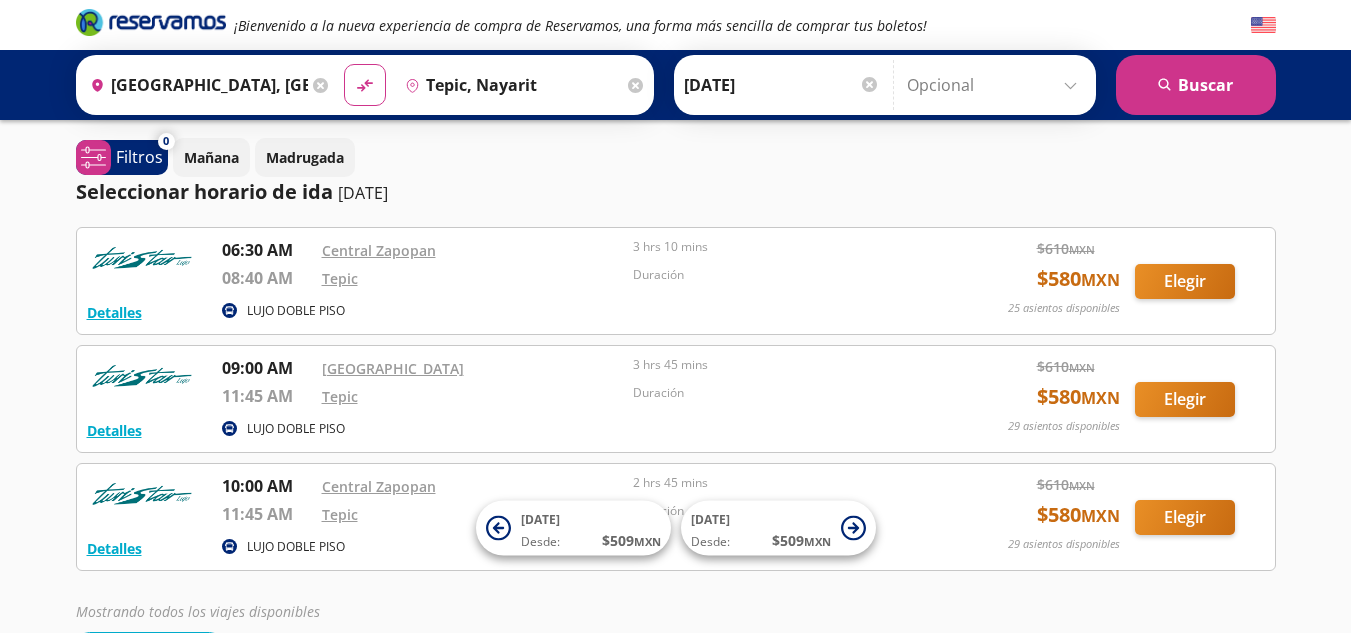 scroll, scrollTop: 0, scrollLeft: 0, axis: both 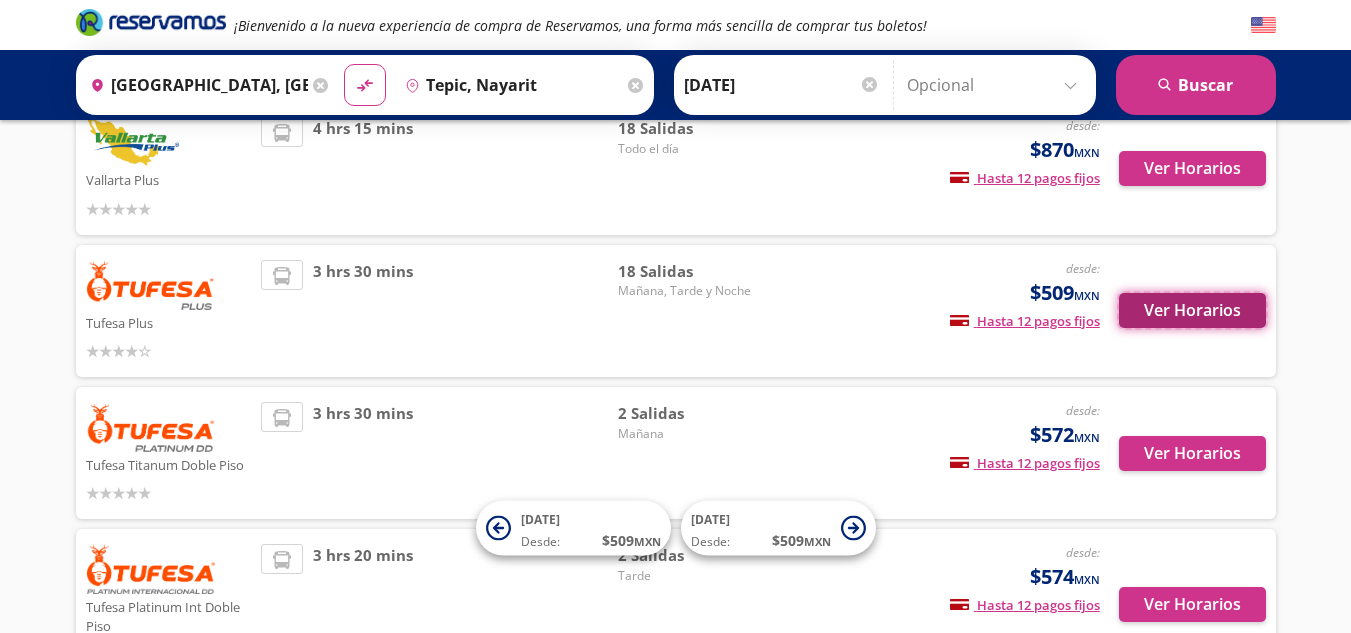 click on "Ver Horarios" at bounding box center (1192, 310) 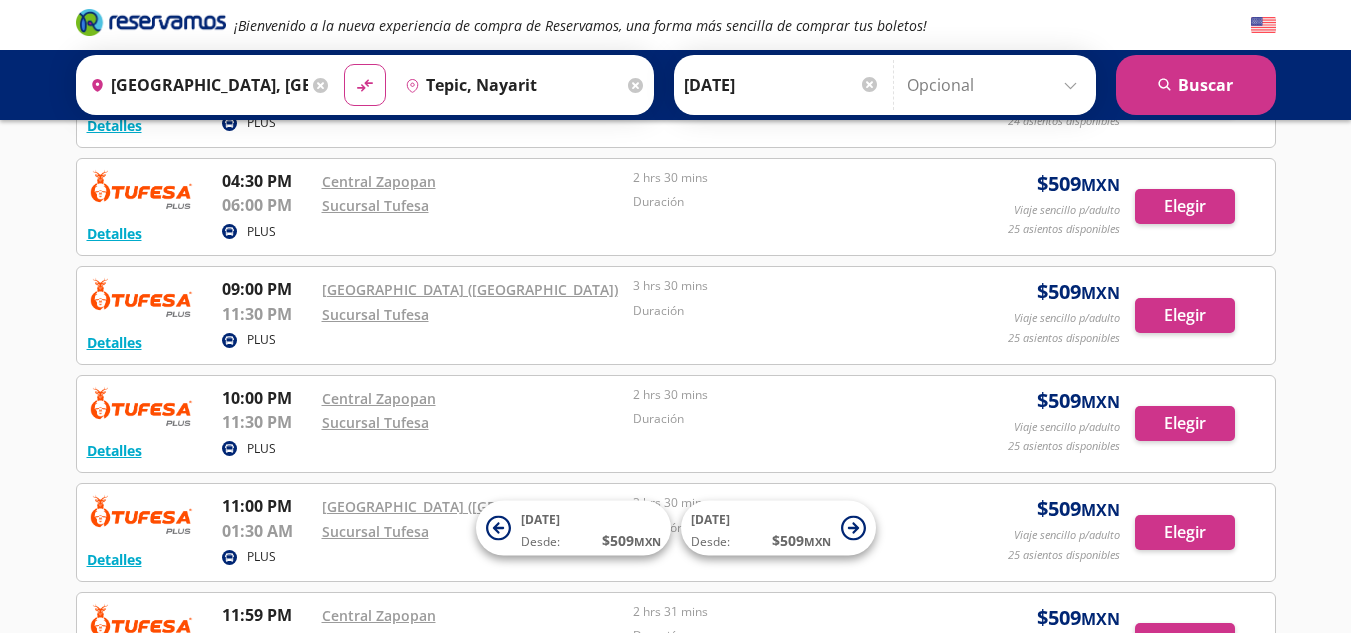 scroll, scrollTop: 1500, scrollLeft: 0, axis: vertical 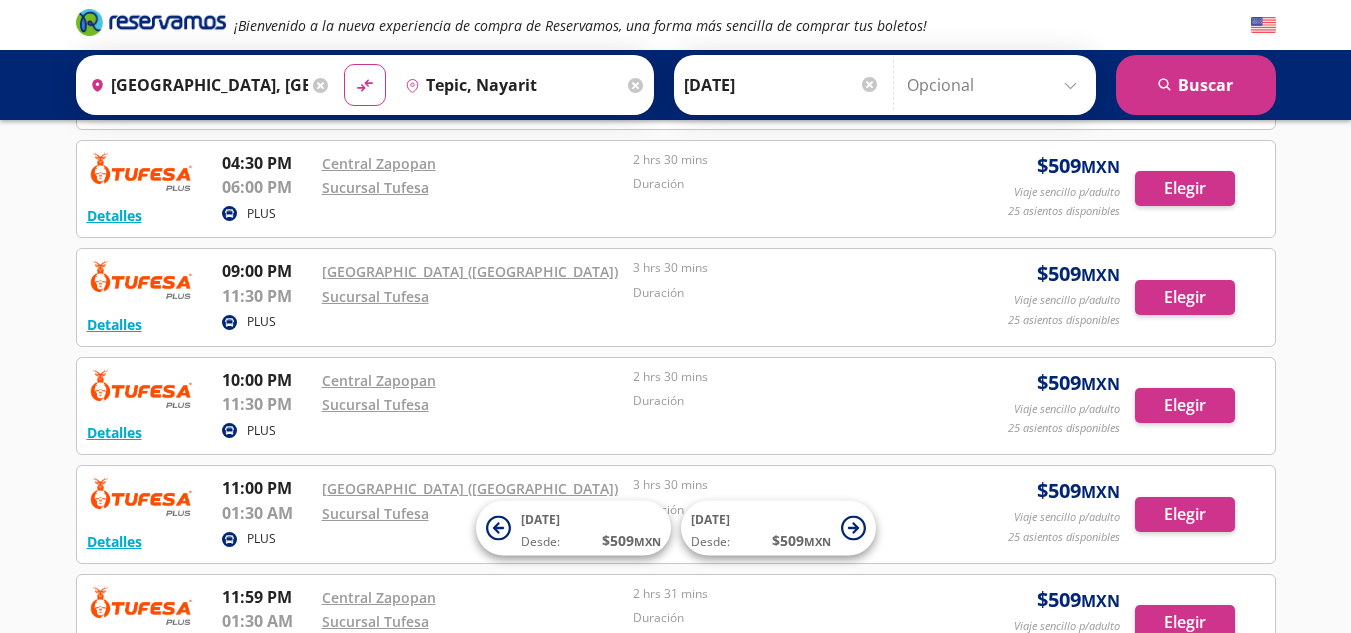 click on "09:00 PM" at bounding box center [267, 271] 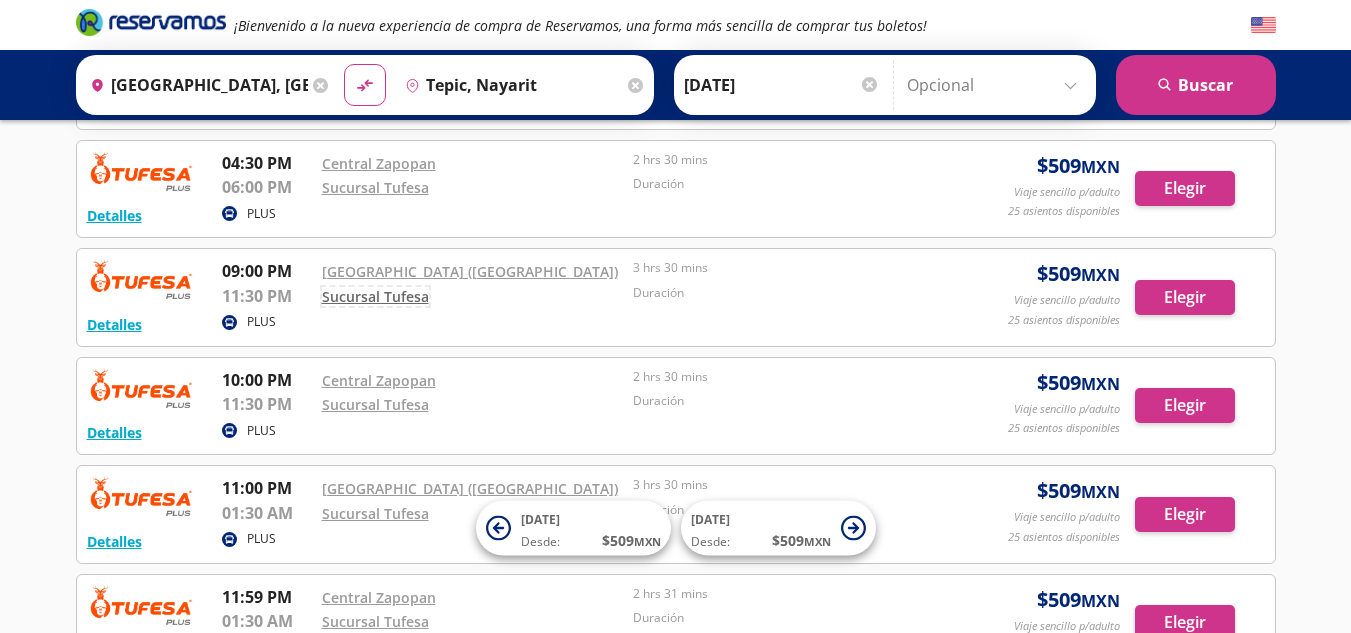 click on "Sucursal Tufesa" at bounding box center [375, 296] 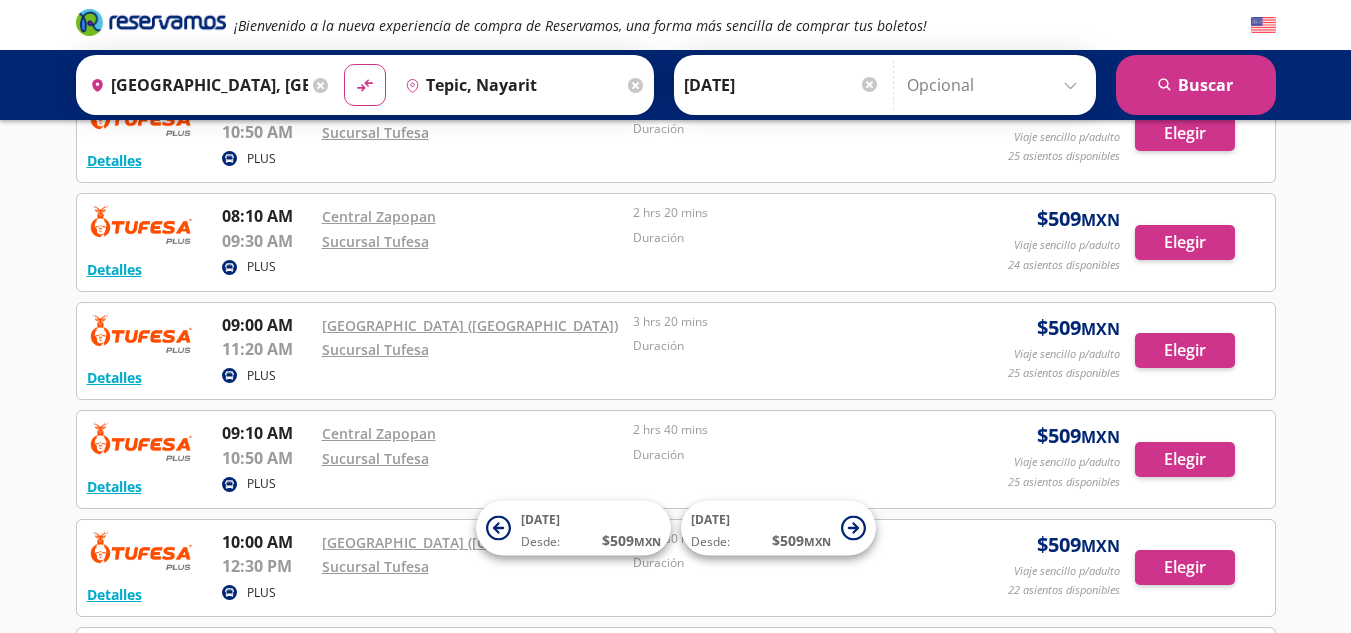 scroll, scrollTop: 127, scrollLeft: 0, axis: vertical 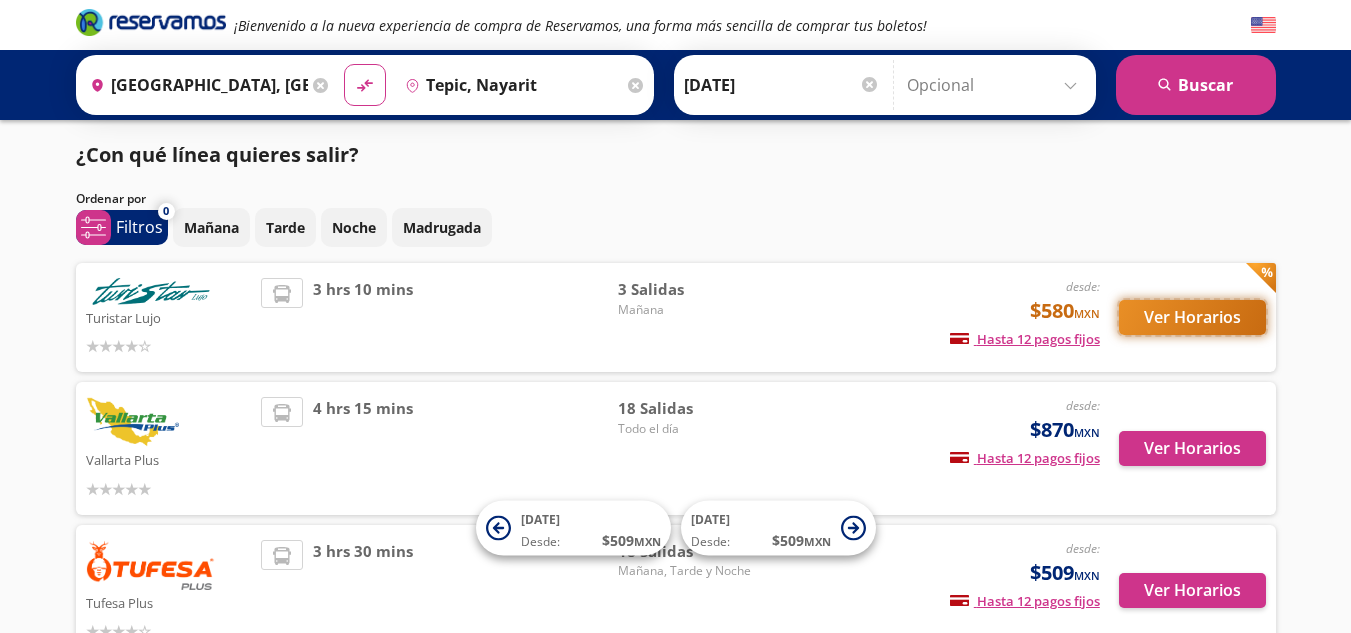 click on "Ver Horarios" at bounding box center (1192, 317) 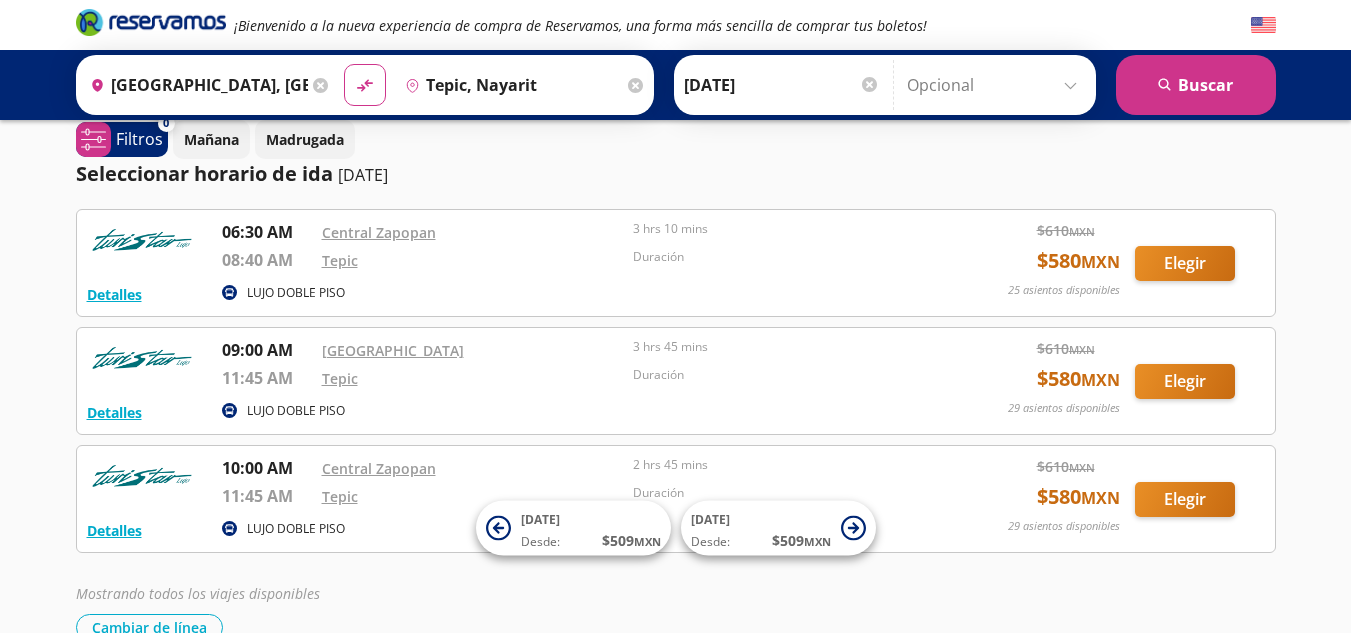 scroll, scrollTop: 0, scrollLeft: 0, axis: both 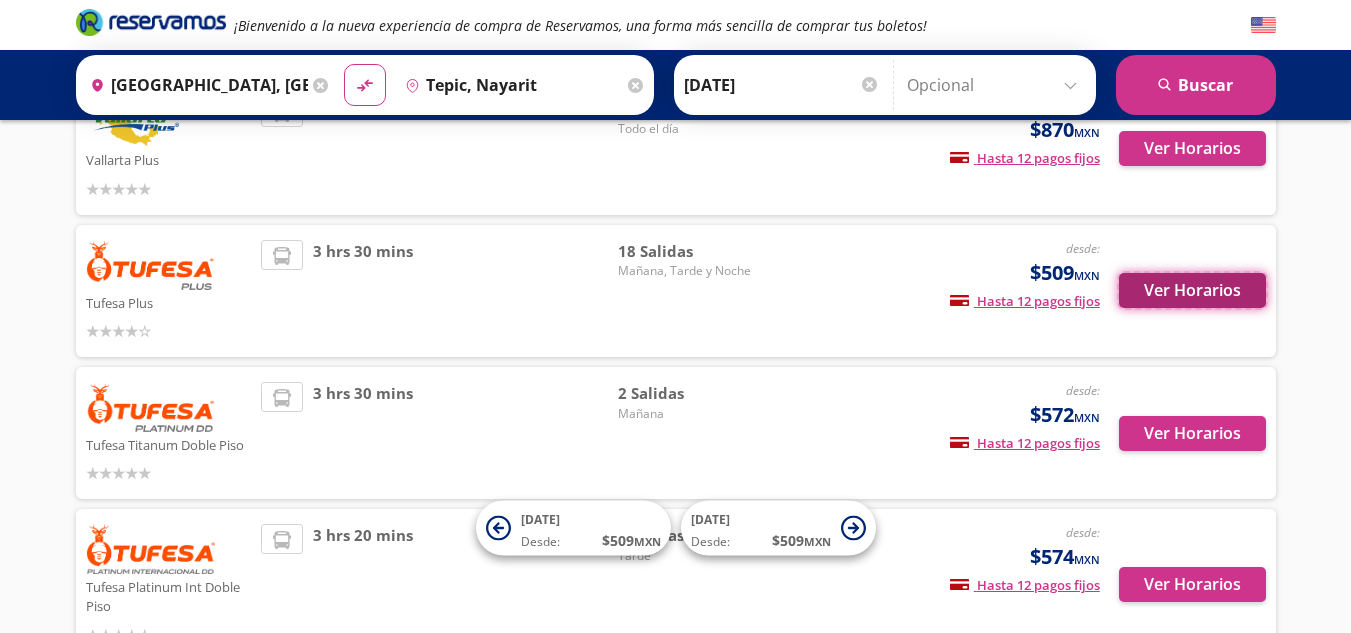 click on "Ver Horarios" at bounding box center (1192, 290) 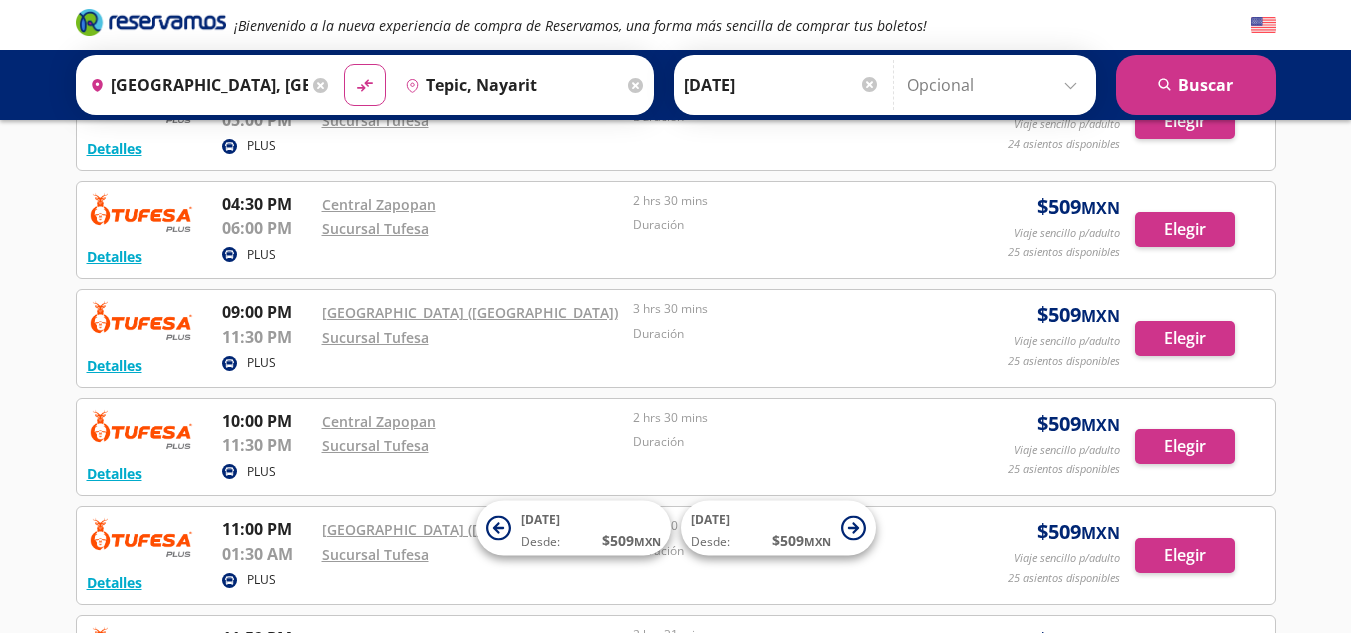 scroll, scrollTop: 1559, scrollLeft: 0, axis: vertical 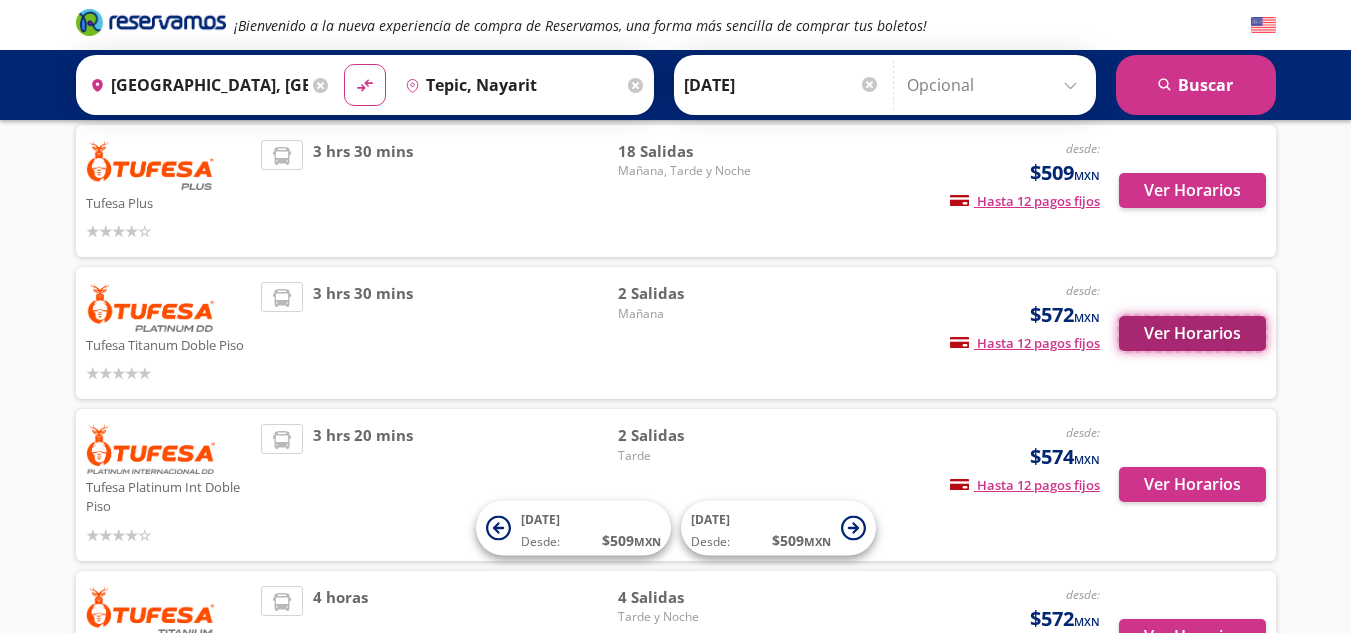 click on "Ver Horarios" at bounding box center [1192, 333] 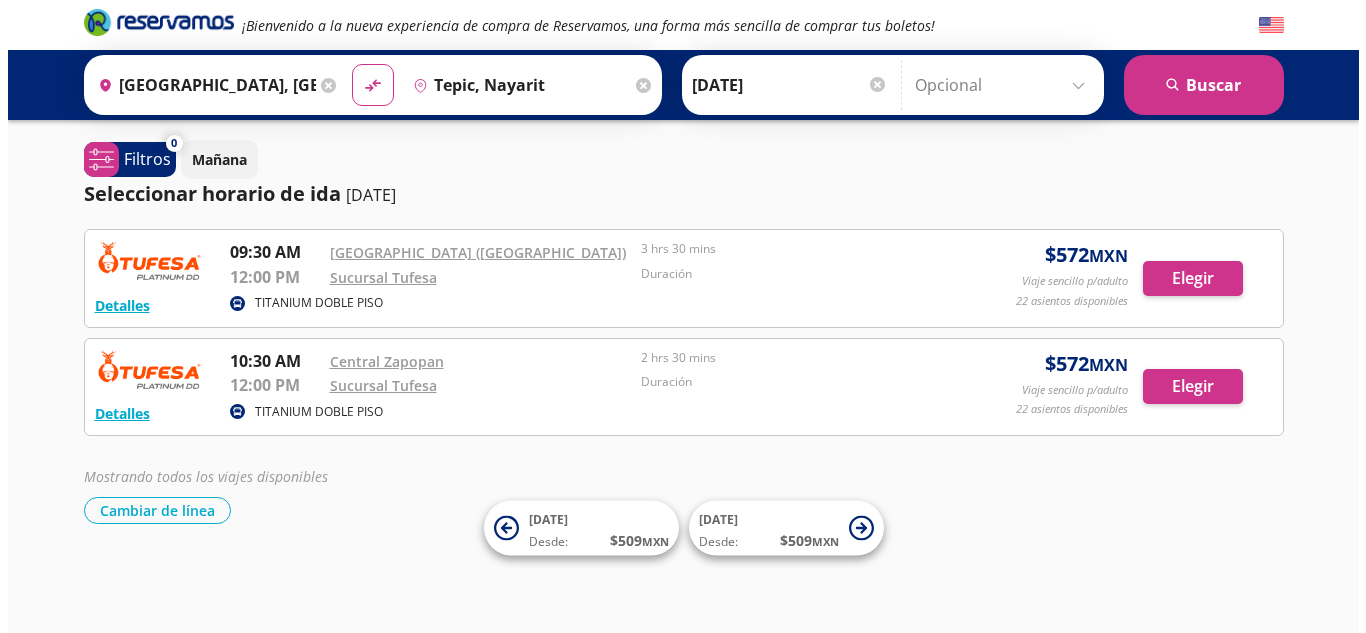 scroll, scrollTop: 0, scrollLeft: 0, axis: both 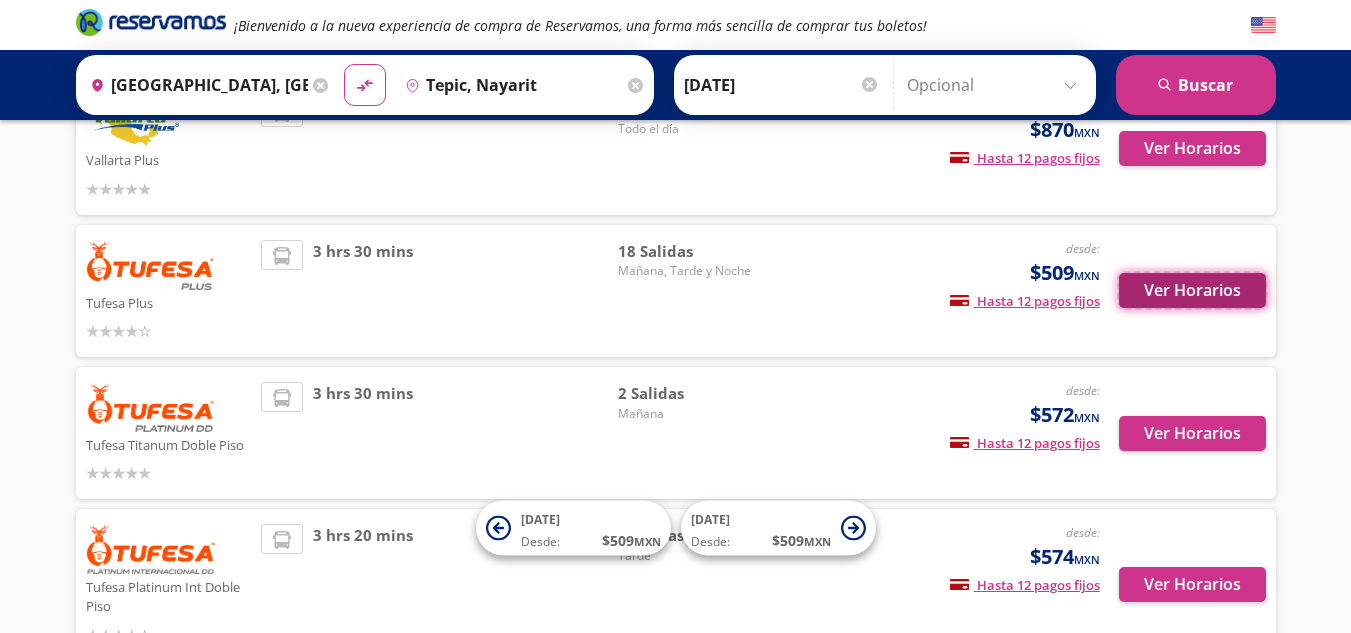 click on "Ver Horarios" at bounding box center (1192, 290) 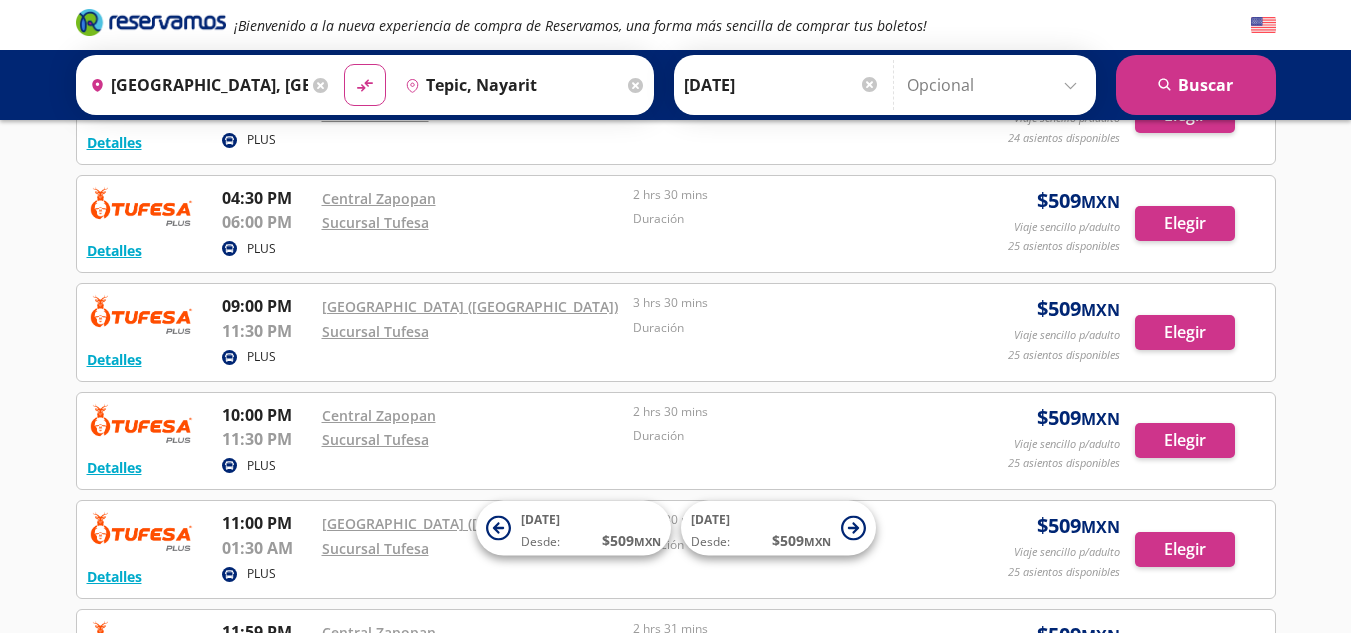 scroll, scrollTop: 1500, scrollLeft: 0, axis: vertical 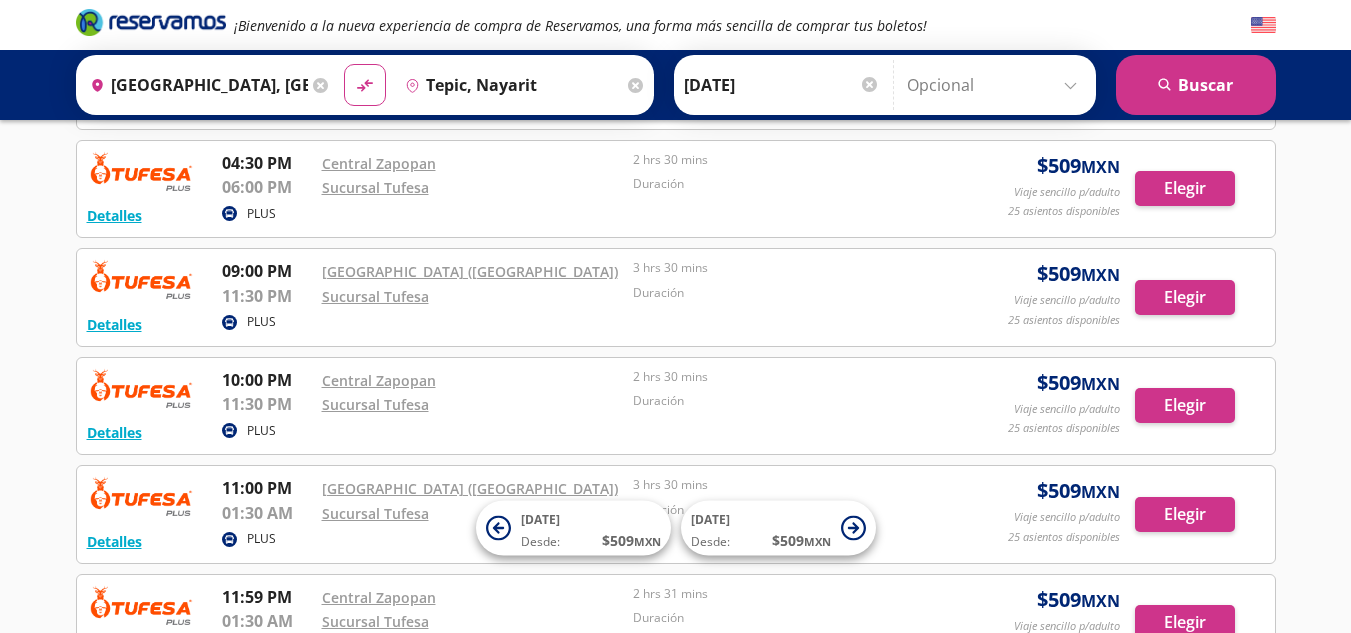 click on "Sucursal Tufesa" at bounding box center (473, 296) 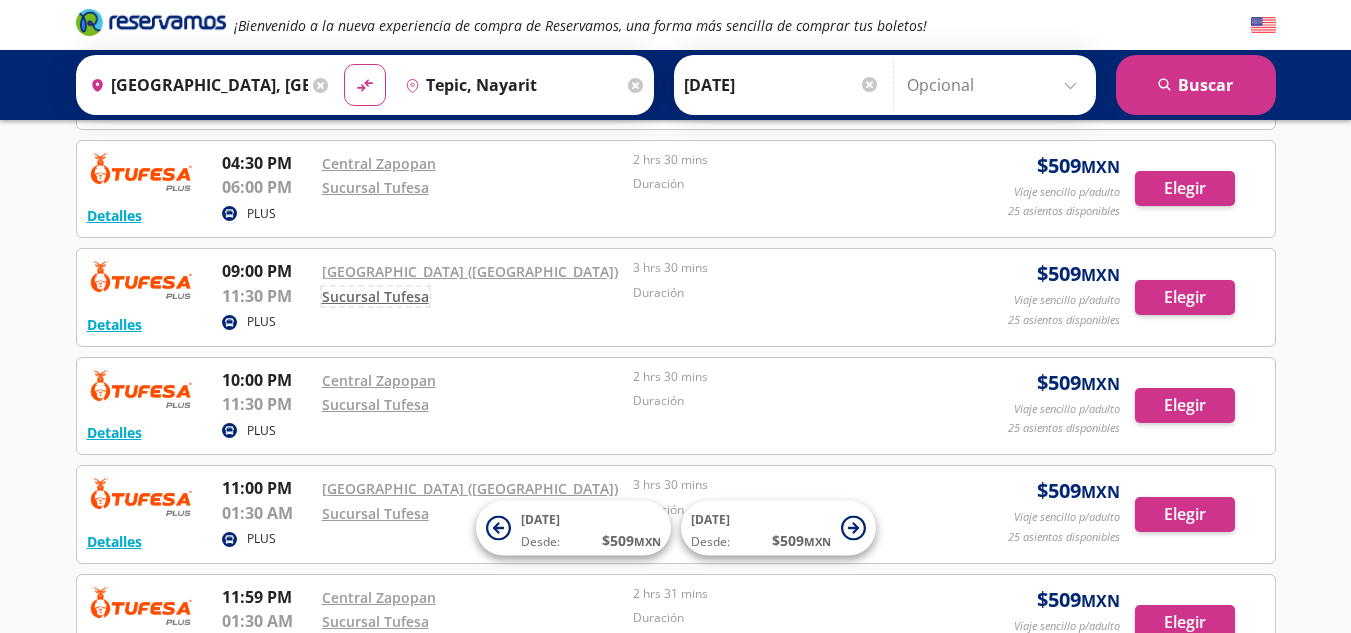 click on "Sucursal Tufesa" at bounding box center [375, 296] 